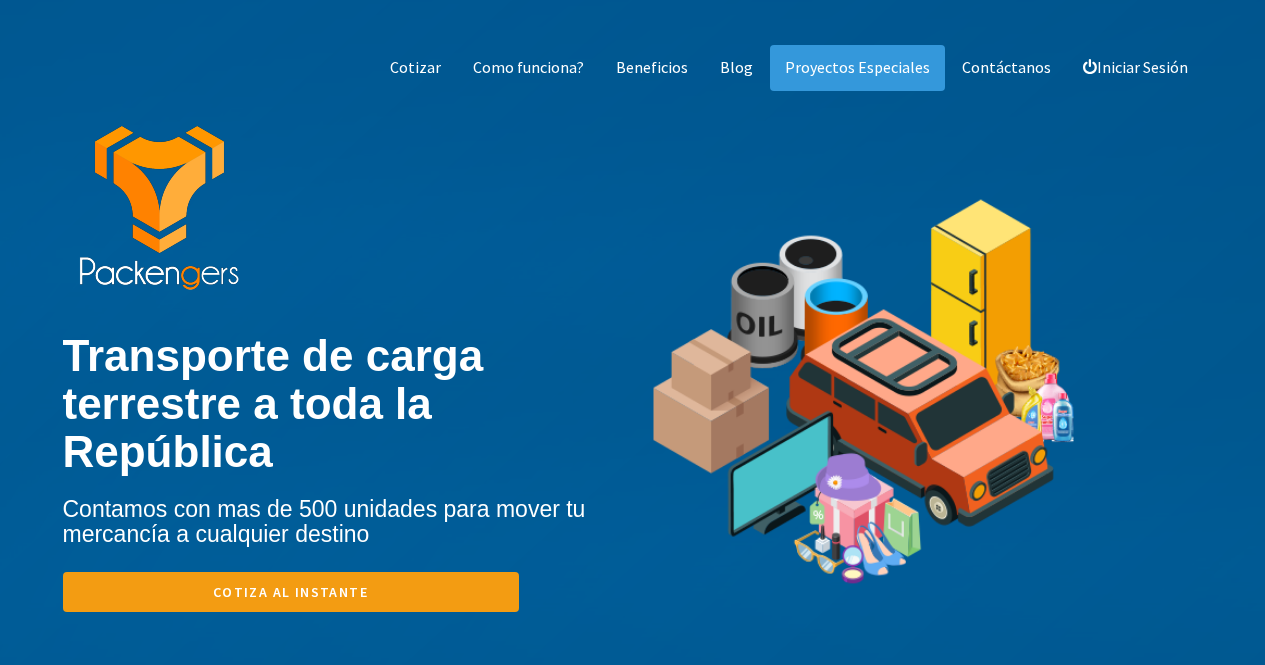 scroll, scrollTop: 0, scrollLeft: 0, axis: both 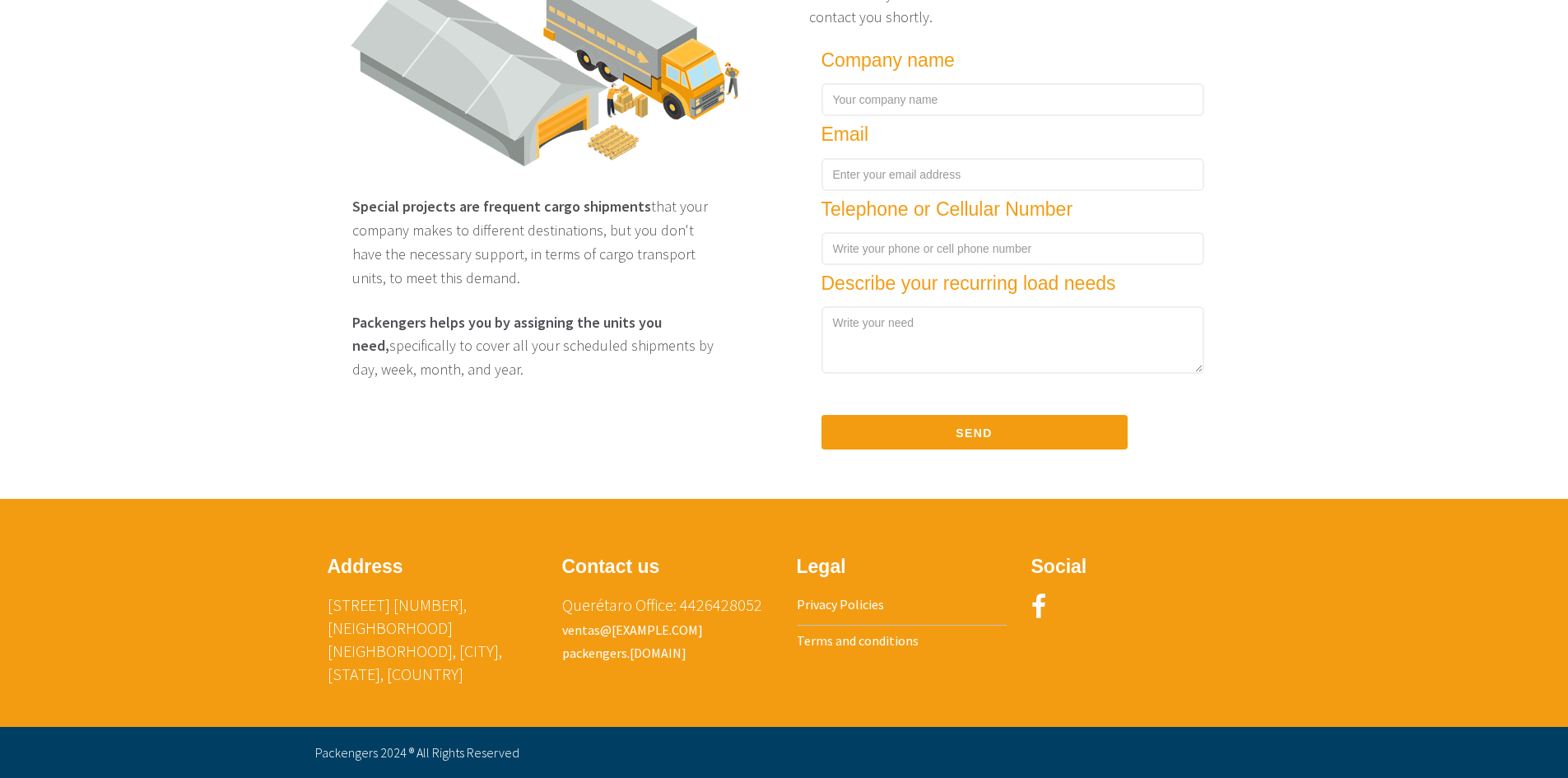 click on "Privacy Policies" at bounding box center [840, 604] 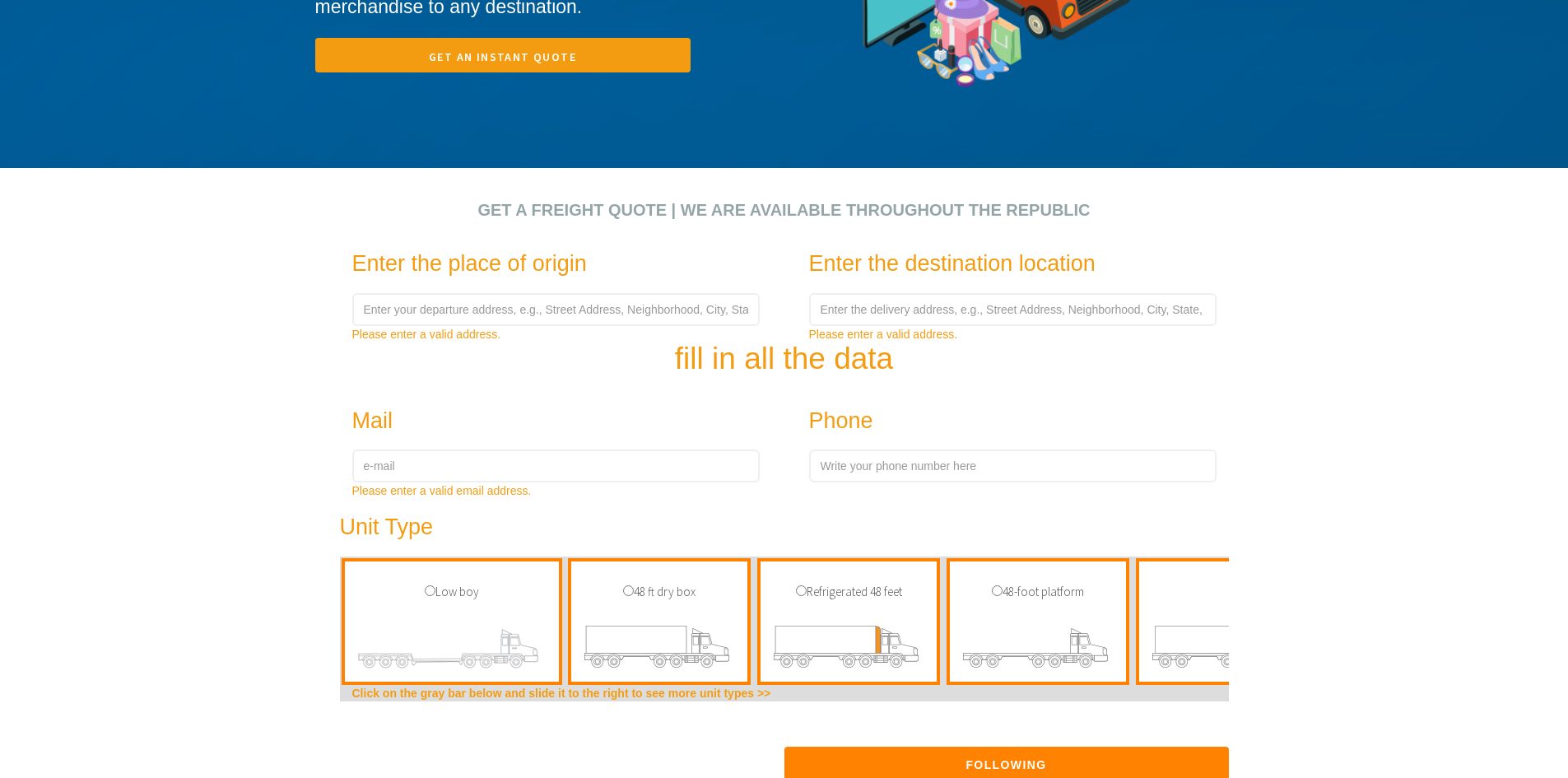 scroll, scrollTop: 0, scrollLeft: 0, axis: both 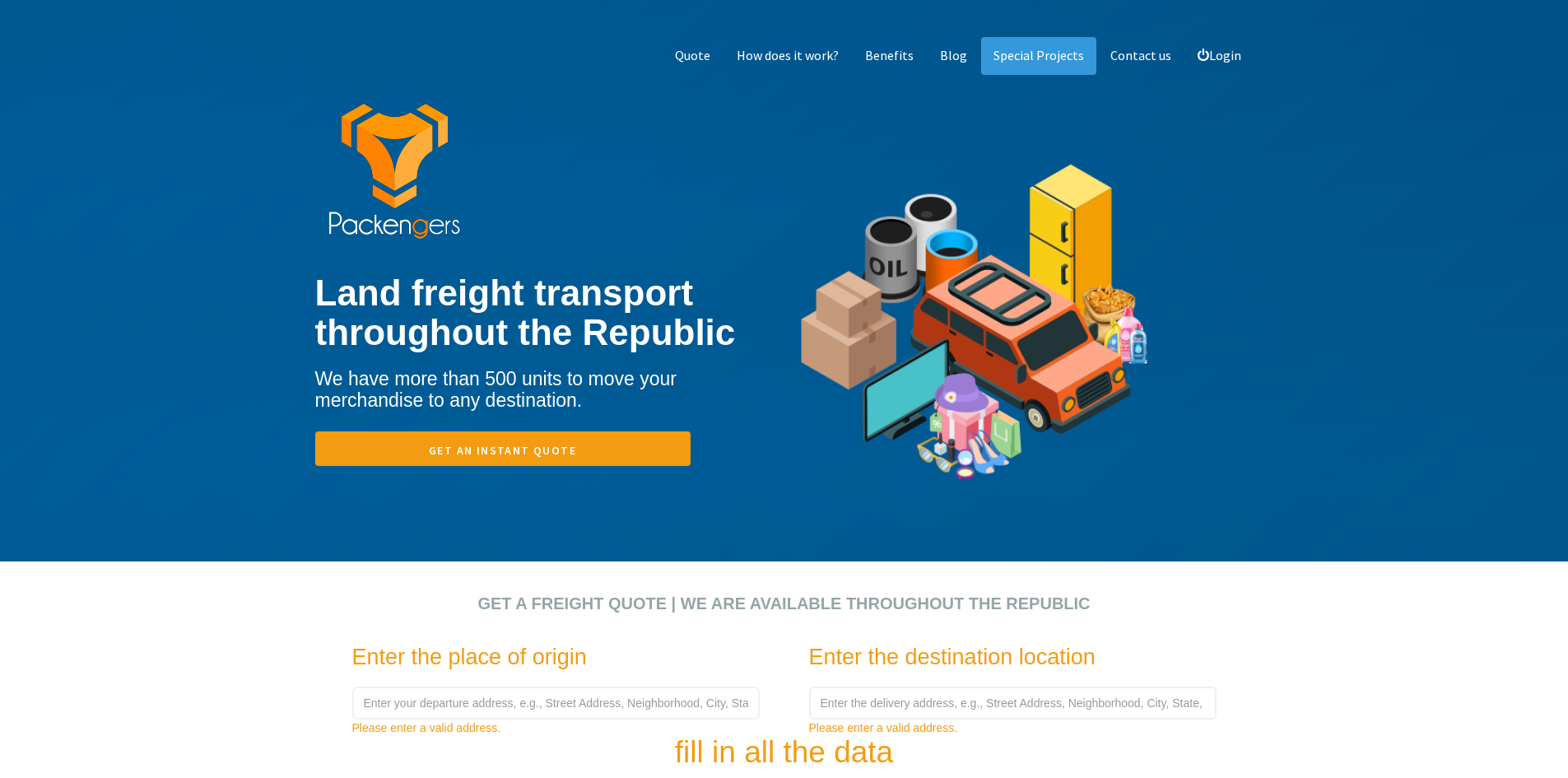click on "Quote How does it work? Benefits Blog Special Projects Contact us Login" at bounding box center [784, 281] 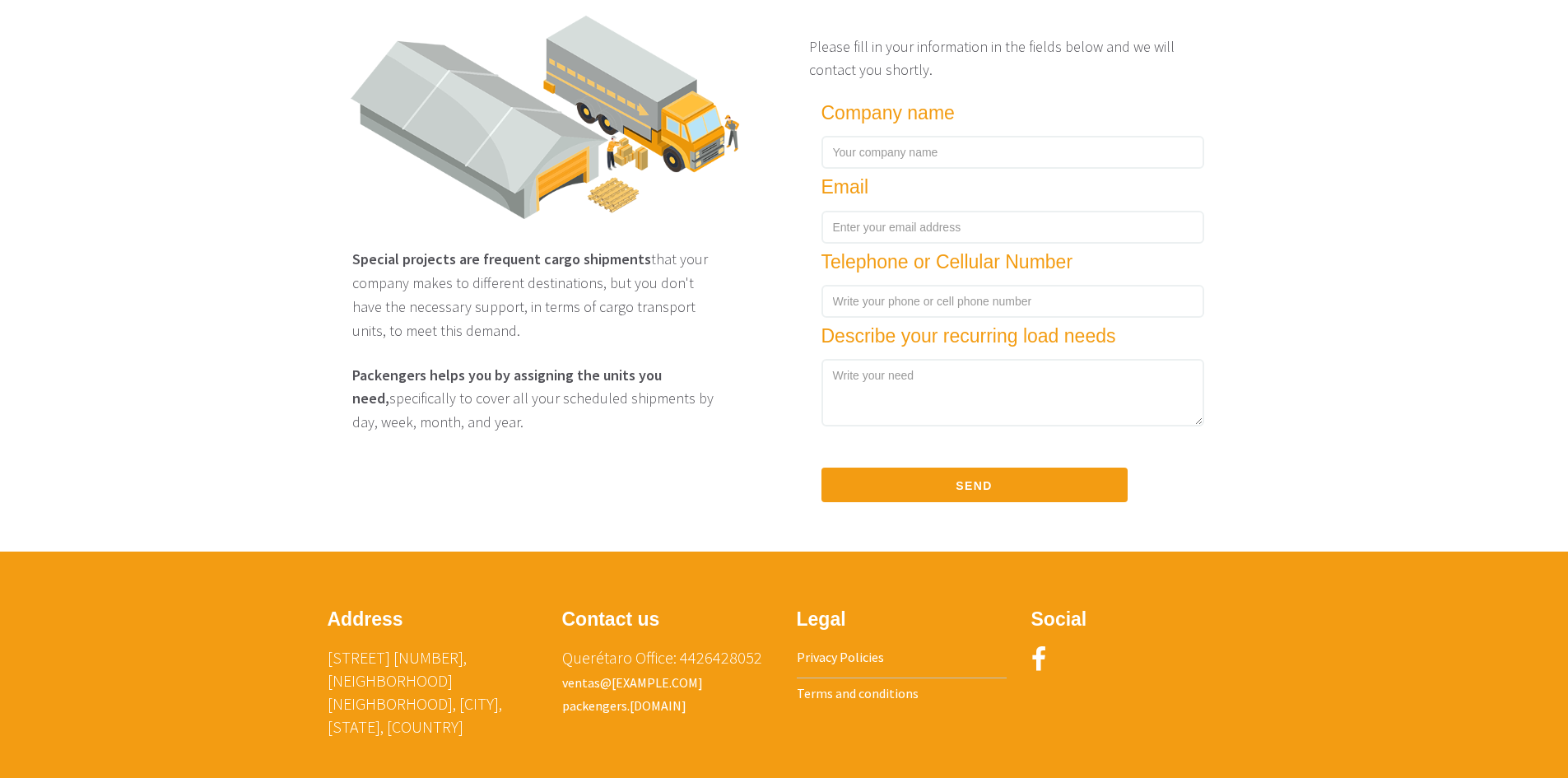 scroll, scrollTop: 2452, scrollLeft: 0, axis: vertical 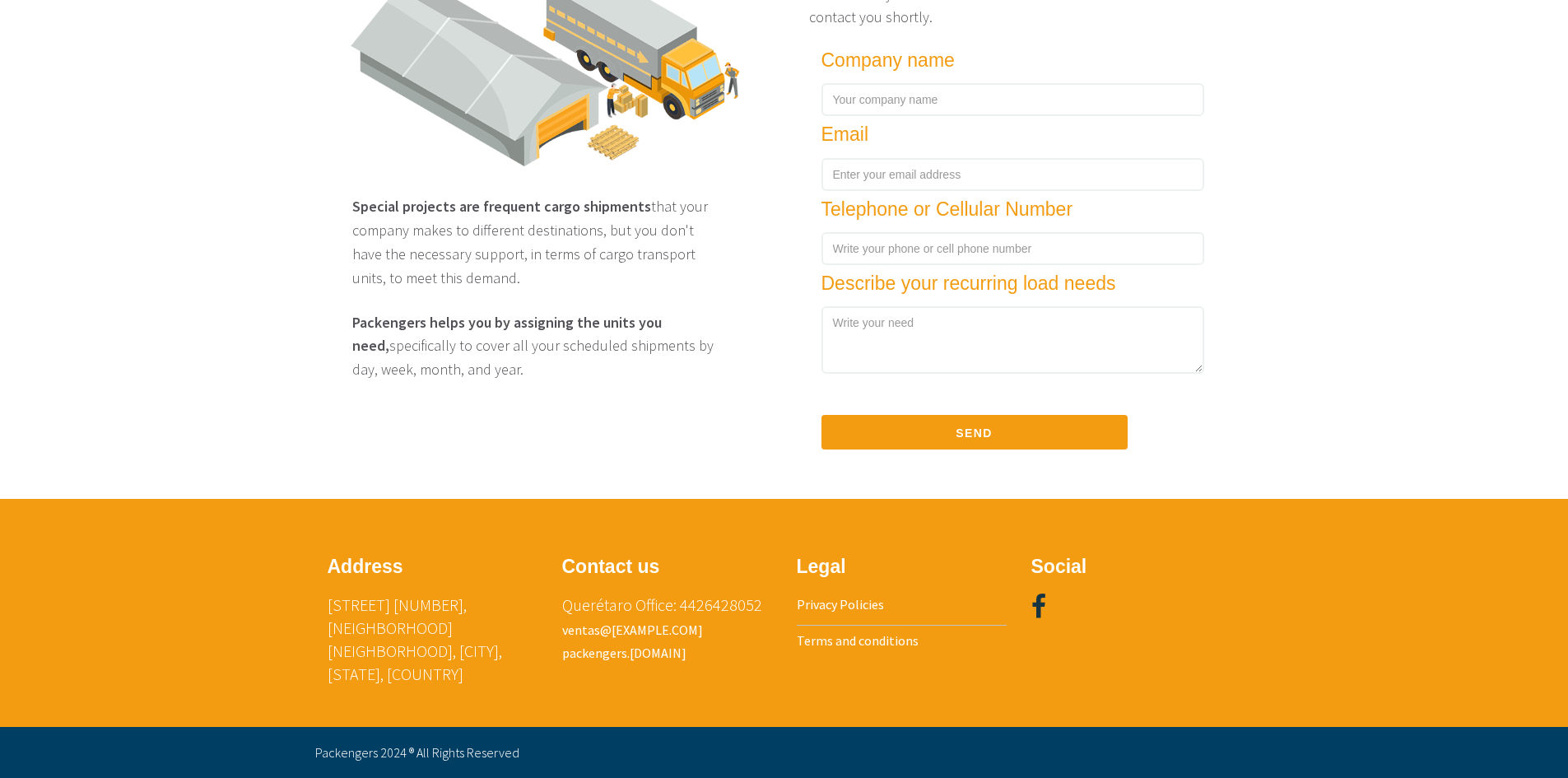 click at bounding box center (1039, 607) 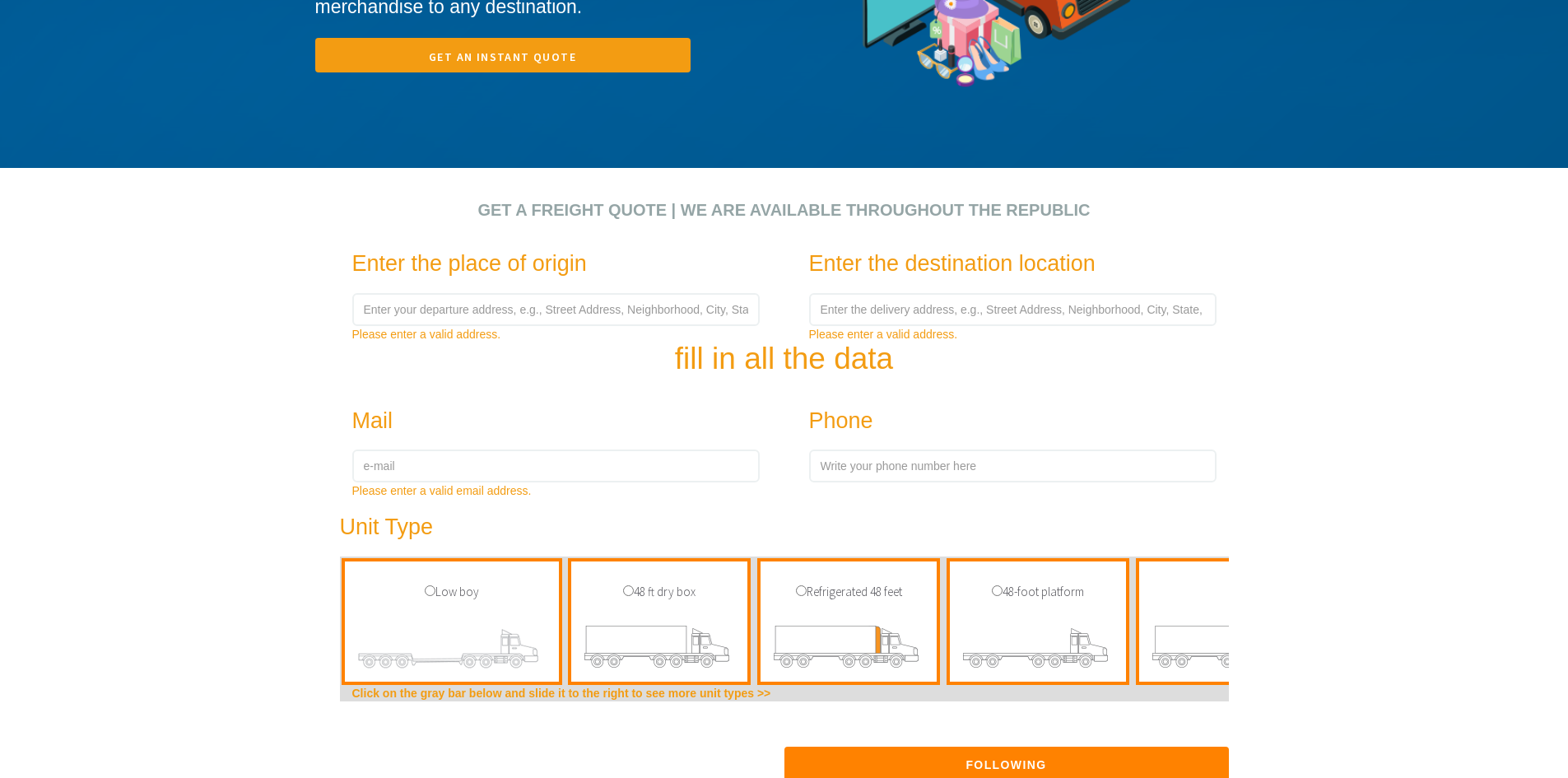 scroll, scrollTop: 0, scrollLeft: 0, axis: both 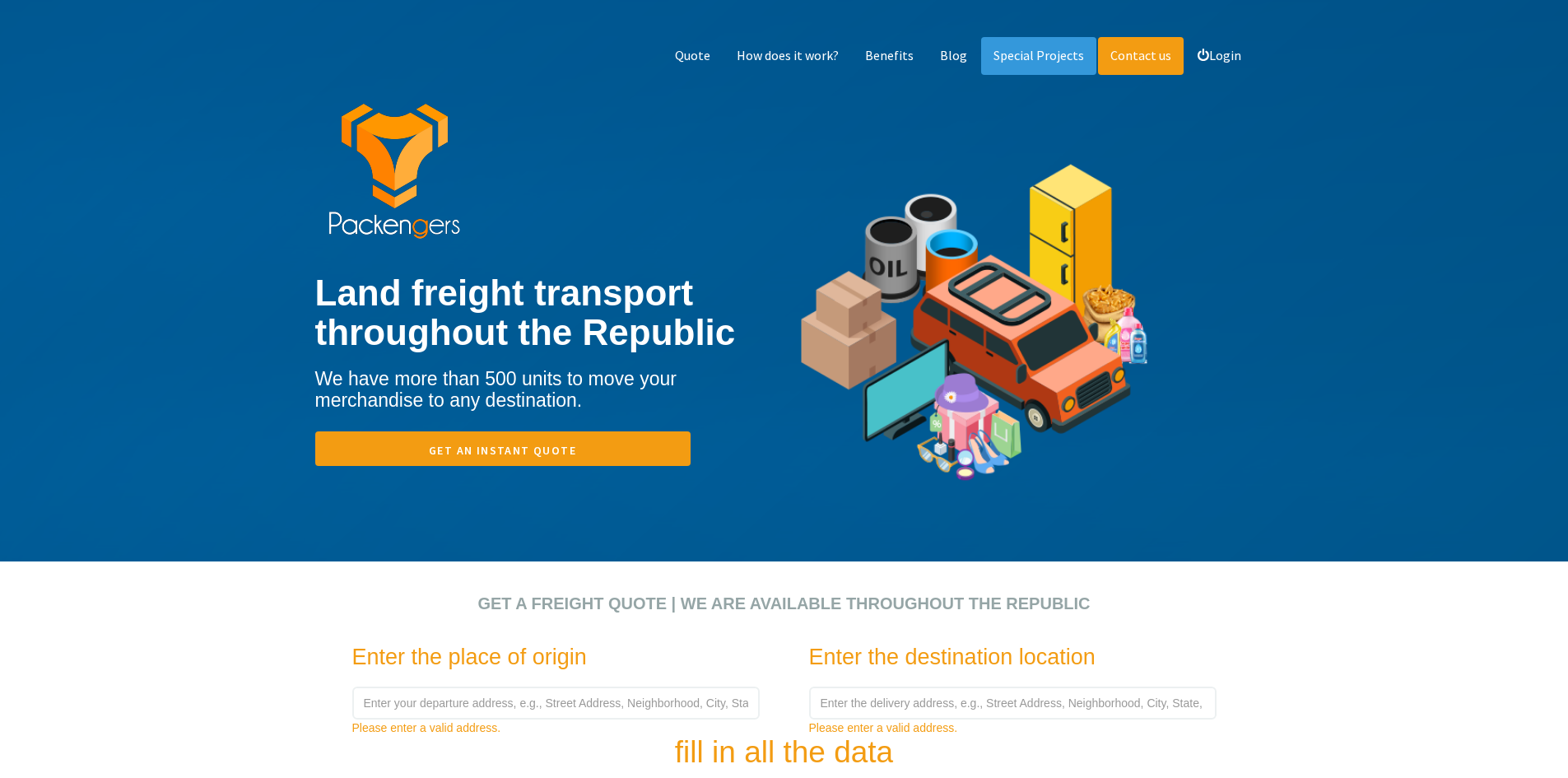 click on "Contact us" at bounding box center [1141, 55] 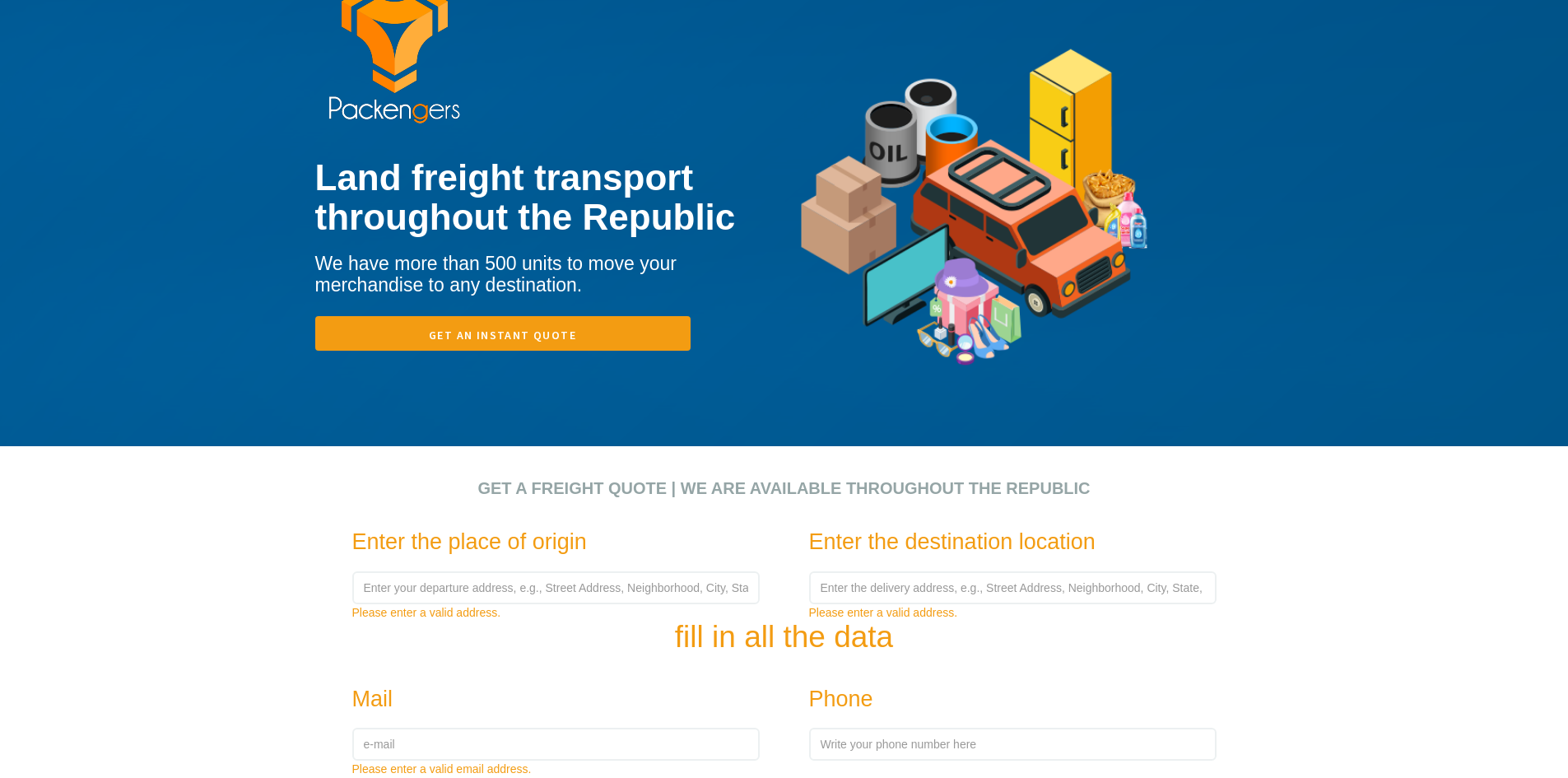 scroll, scrollTop: 0, scrollLeft: 0, axis: both 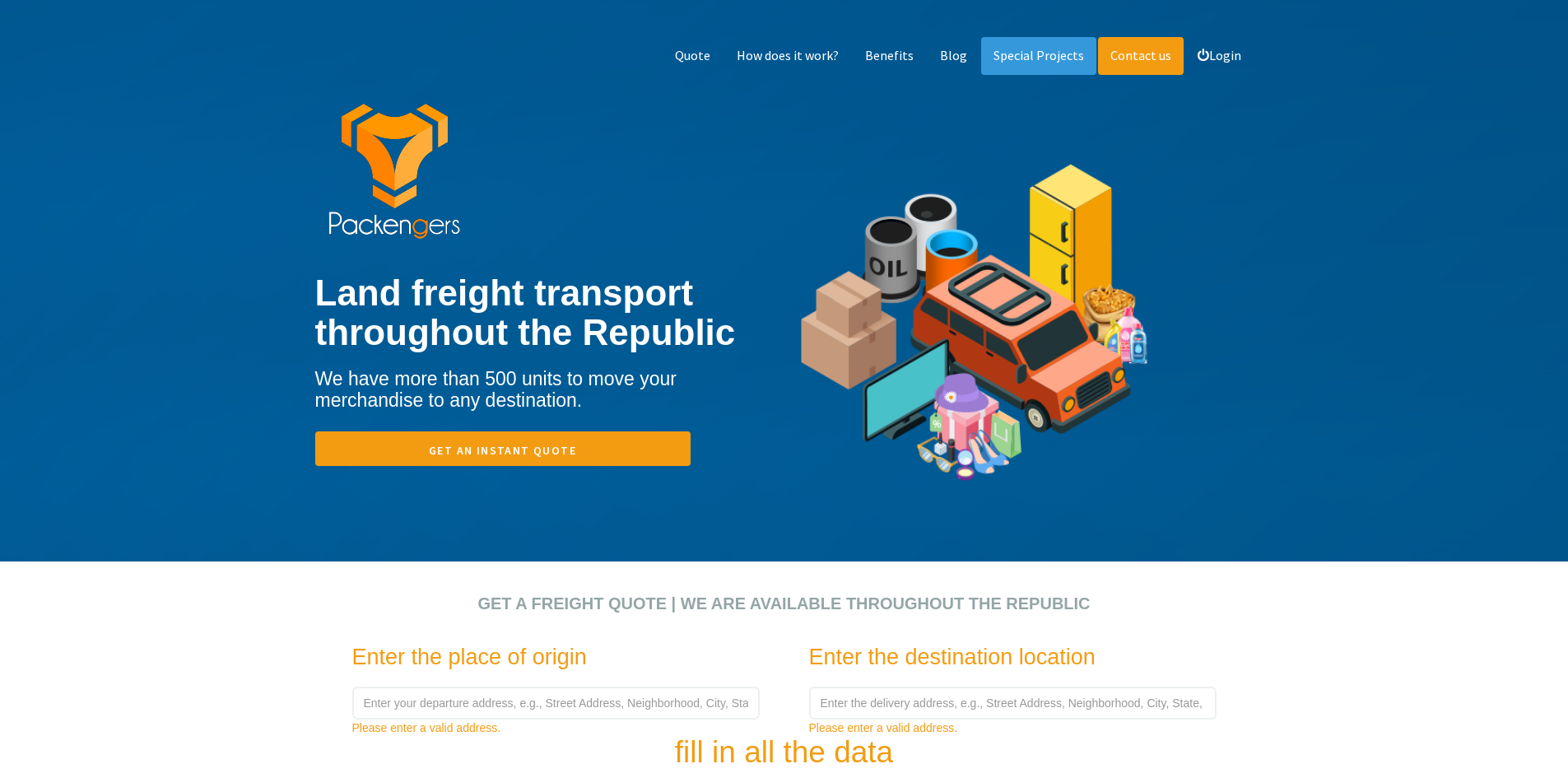 click on "Contact us" at bounding box center [1141, 55] 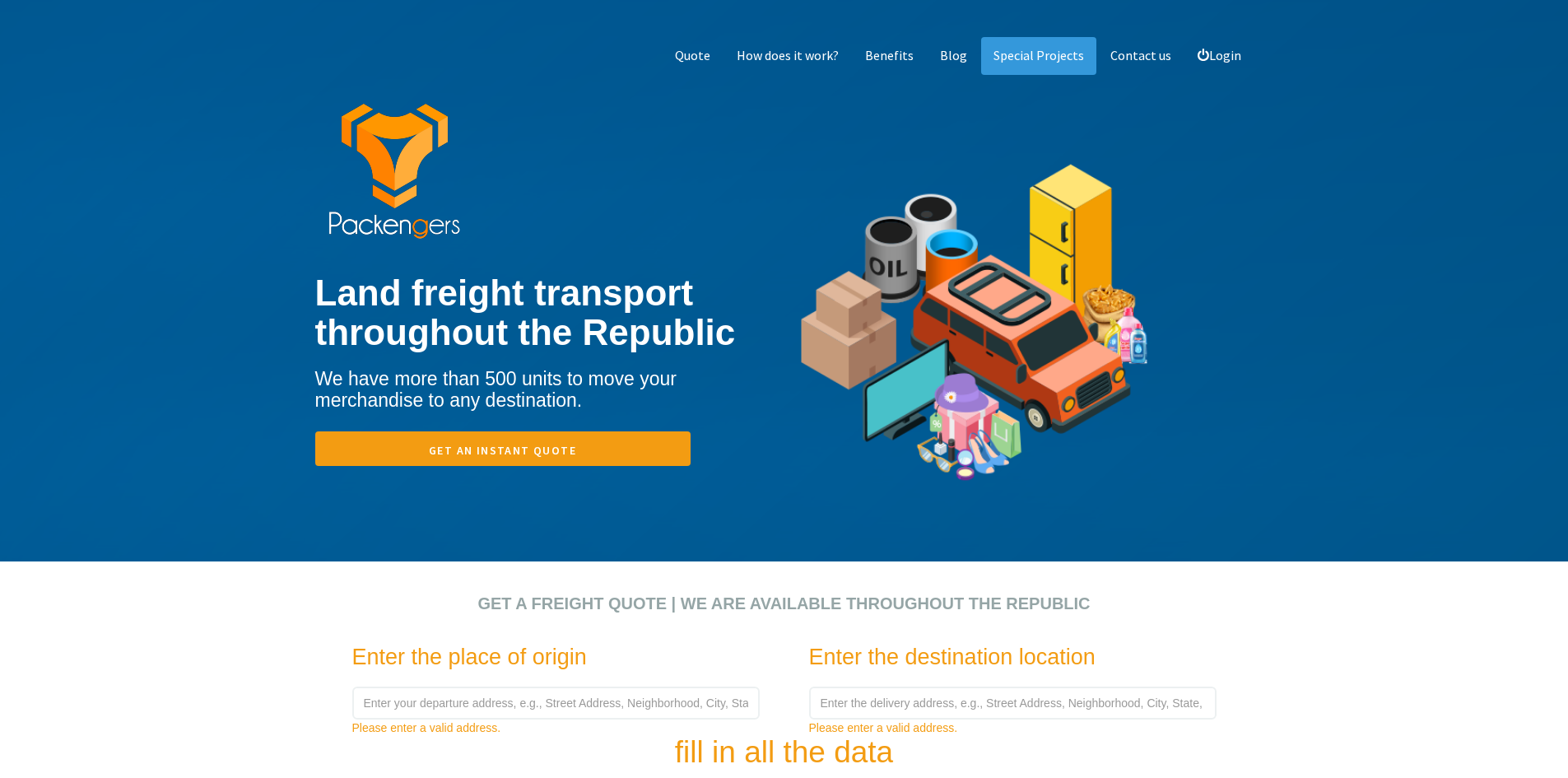 scroll, scrollTop: 2452, scrollLeft: 0, axis: vertical 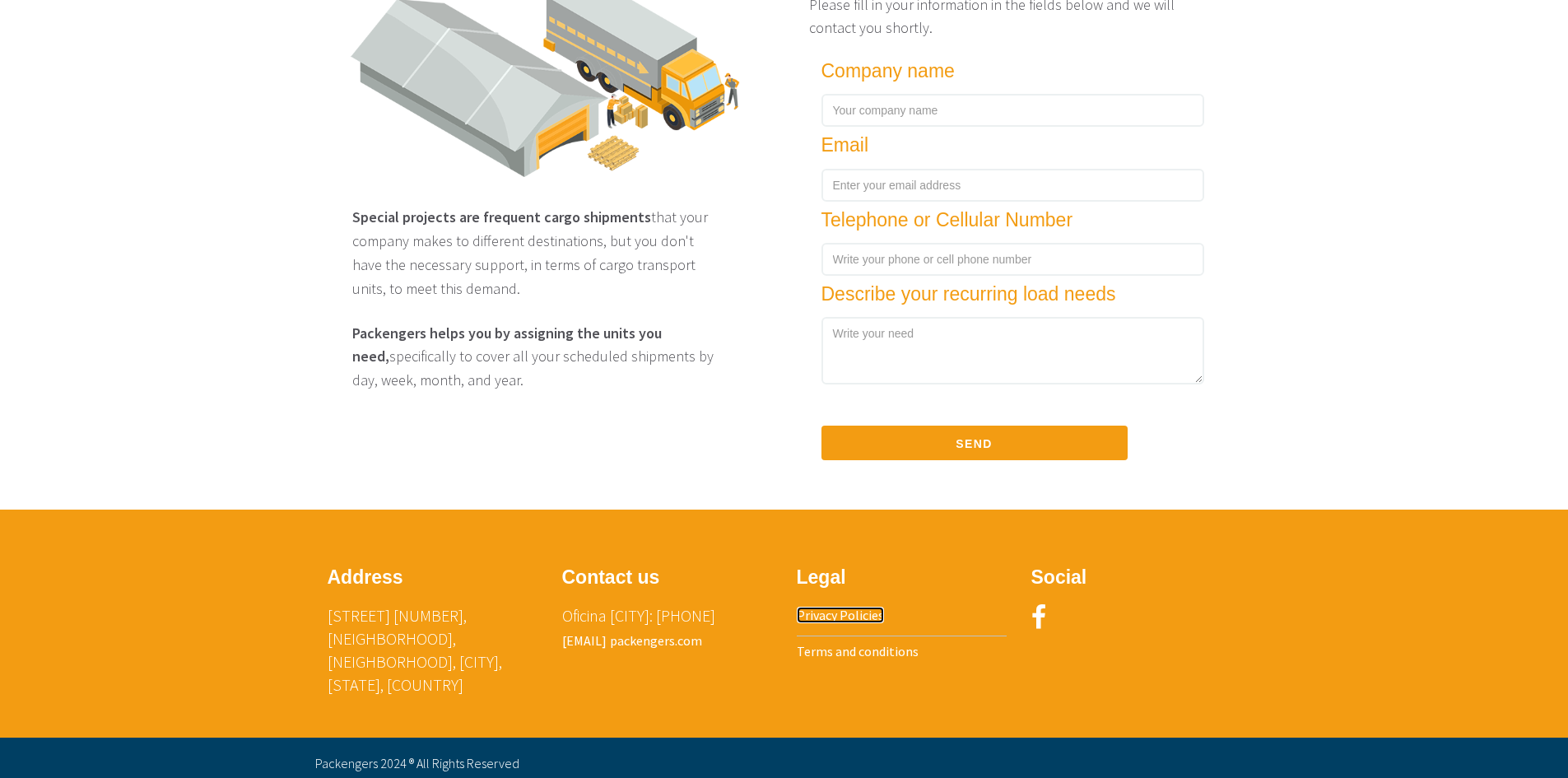 click on "Privacy Policies" at bounding box center (840, 615) 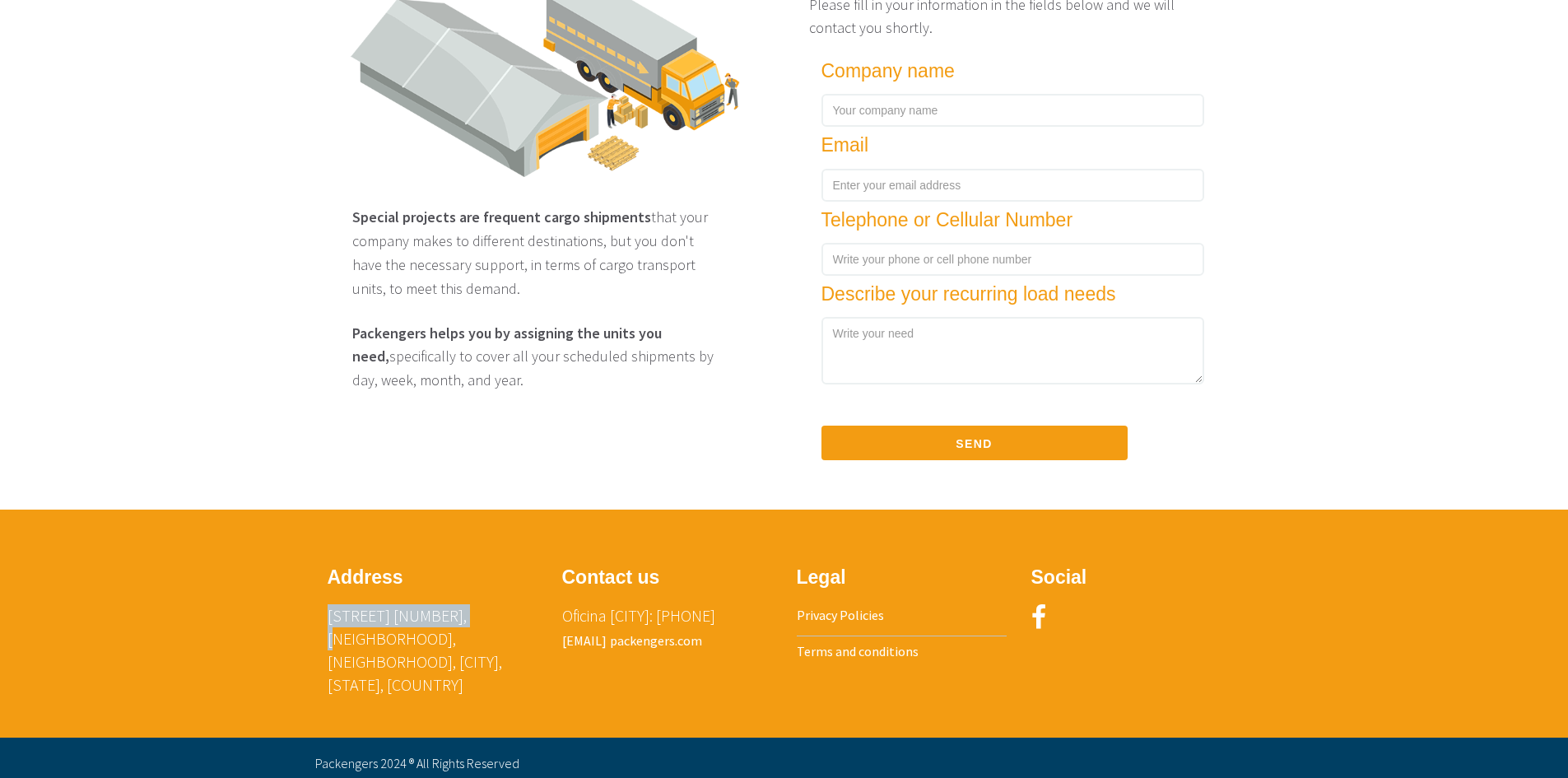 drag, startPoint x: 342, startPoint y: 627, endPoint x: 472, endPoint y: 631, distance: 130.0615 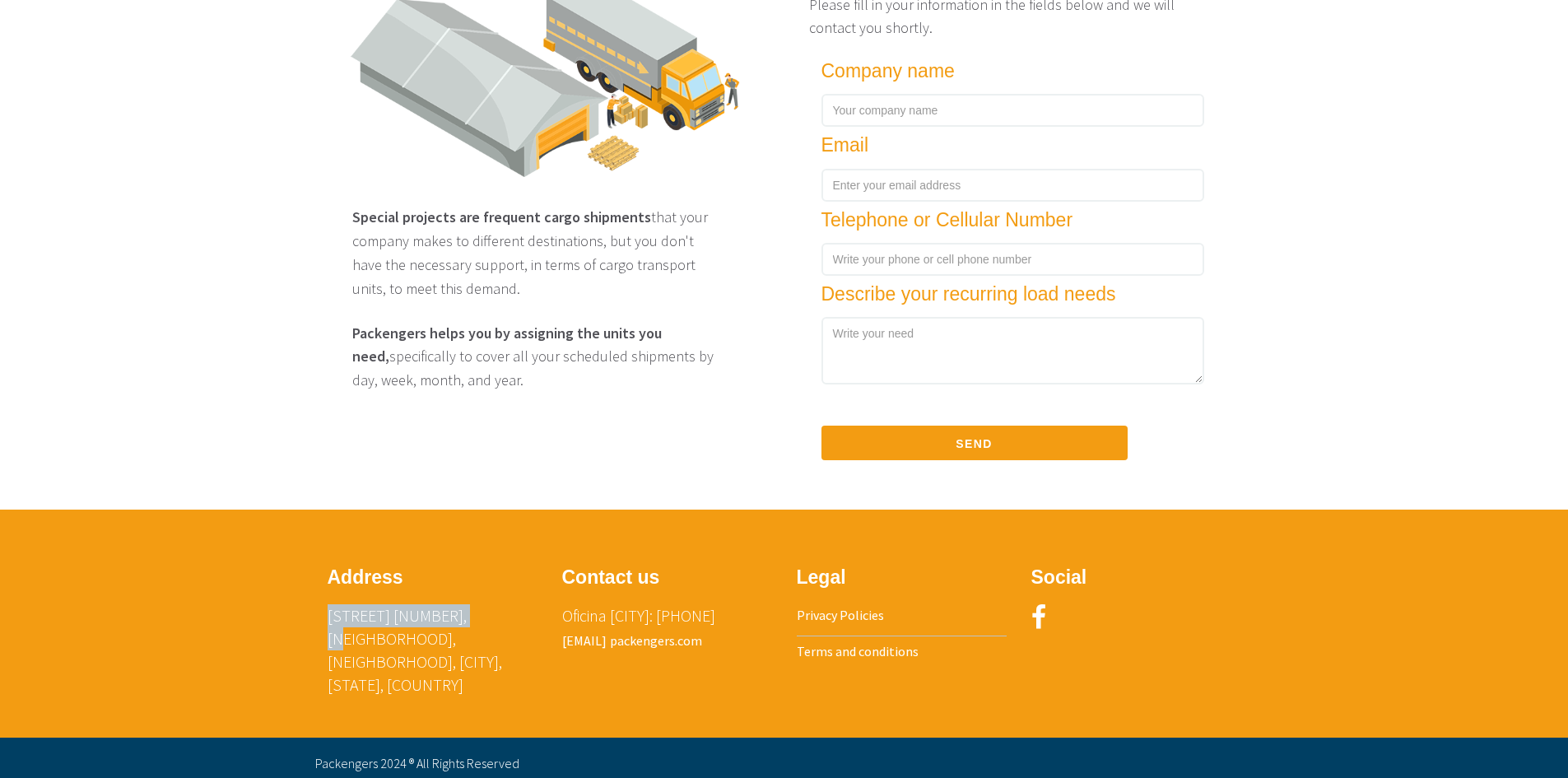 click on "[STREET] [NUMBER], [NEIGHBORHOOD] [NEIGHBORHOOD], [CITY], [STATE], [COUNTRY]" at bounding box center [415, 650] 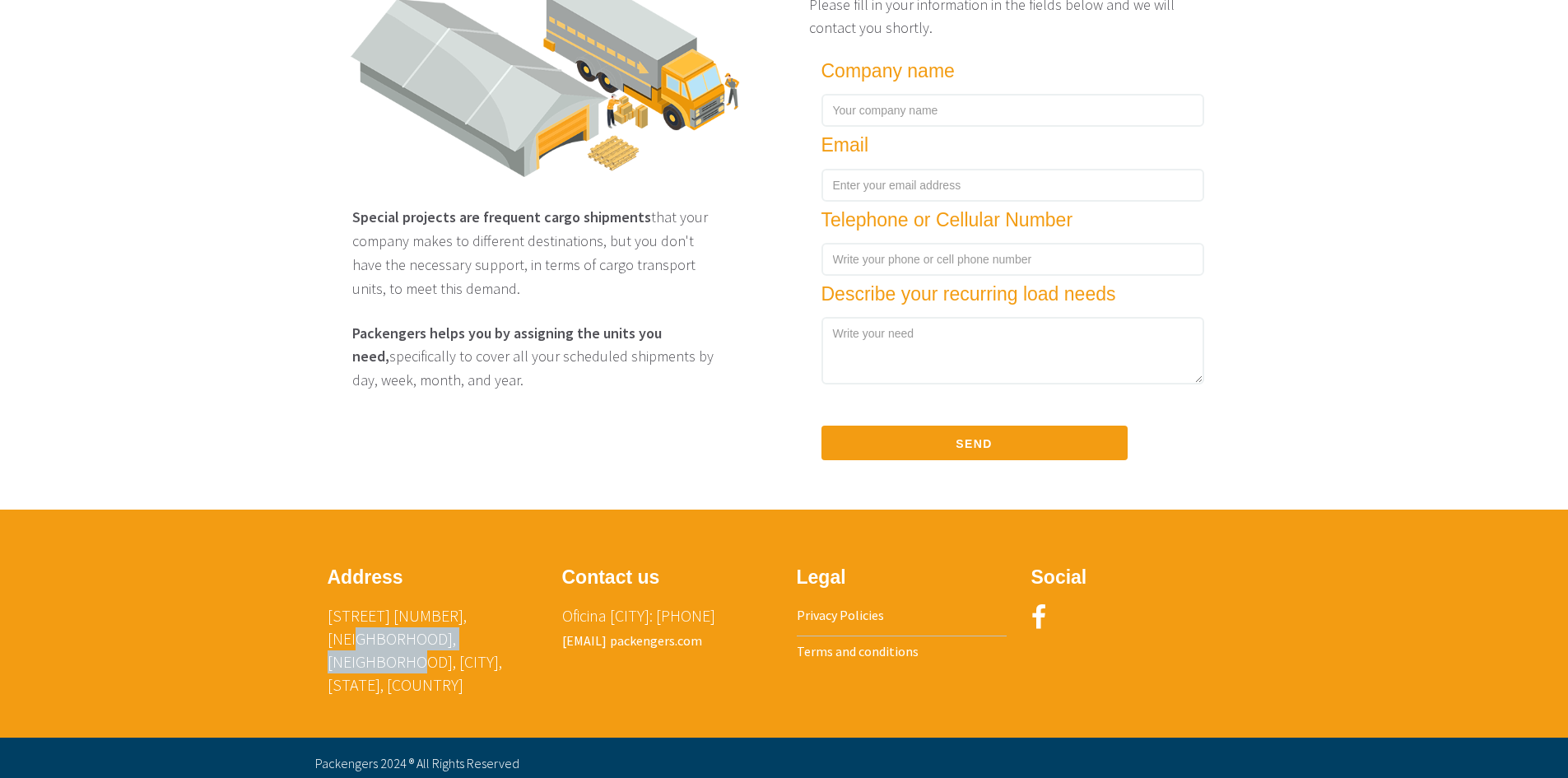 drag, startPoint x: 322, startPoint y: 647, endPoint x: 508, endPoint y: 654, distance: 186.13167 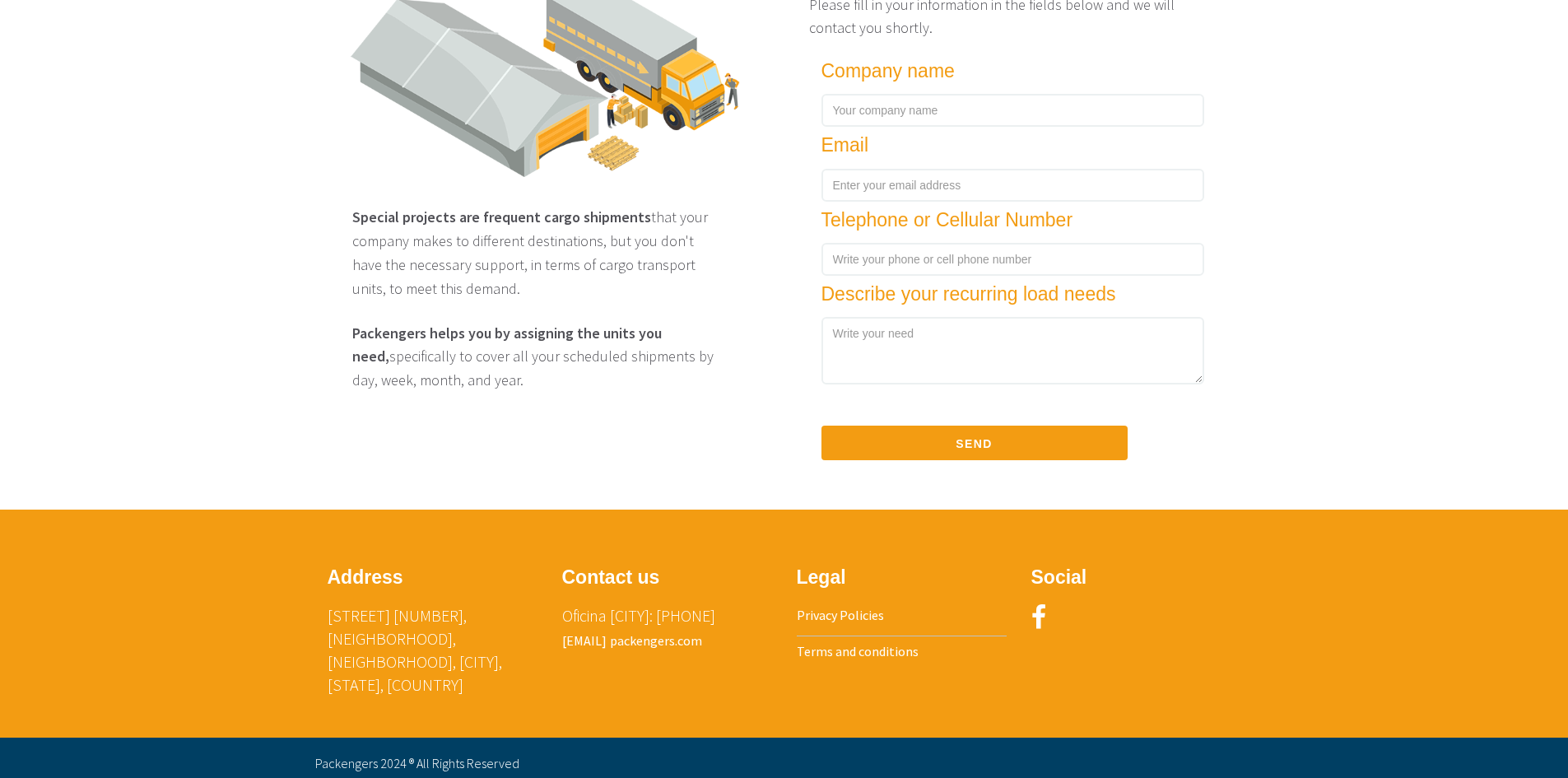 drag, startPoint x: 505, startPoint y: 687, endPoint x: 530, endPoint y: 697, distance: 26.92582 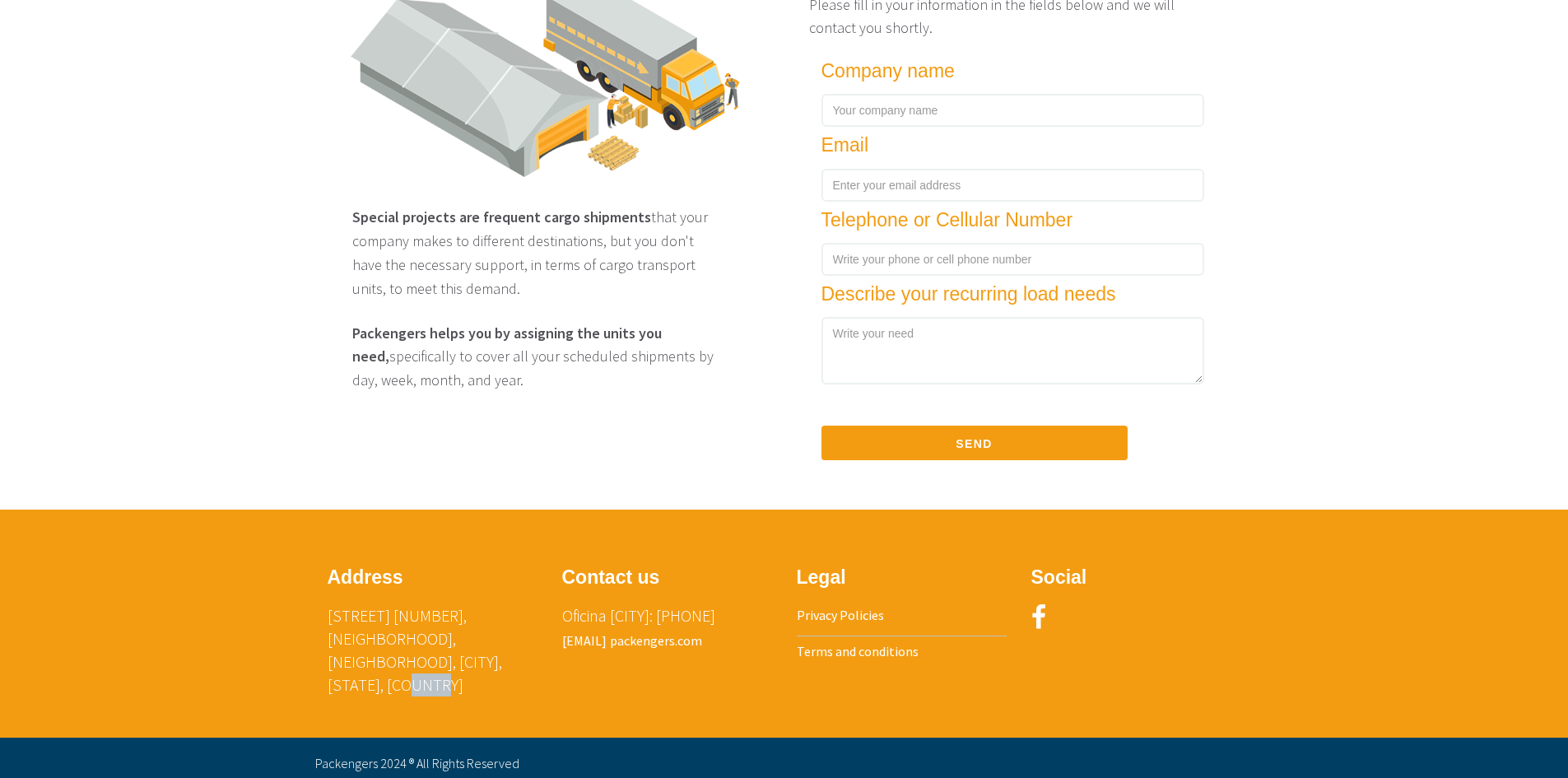 drag, startPoint x: 472, startPoint y: 678, endPoint x: 486, endPoint y: 679, distance: 14.035669 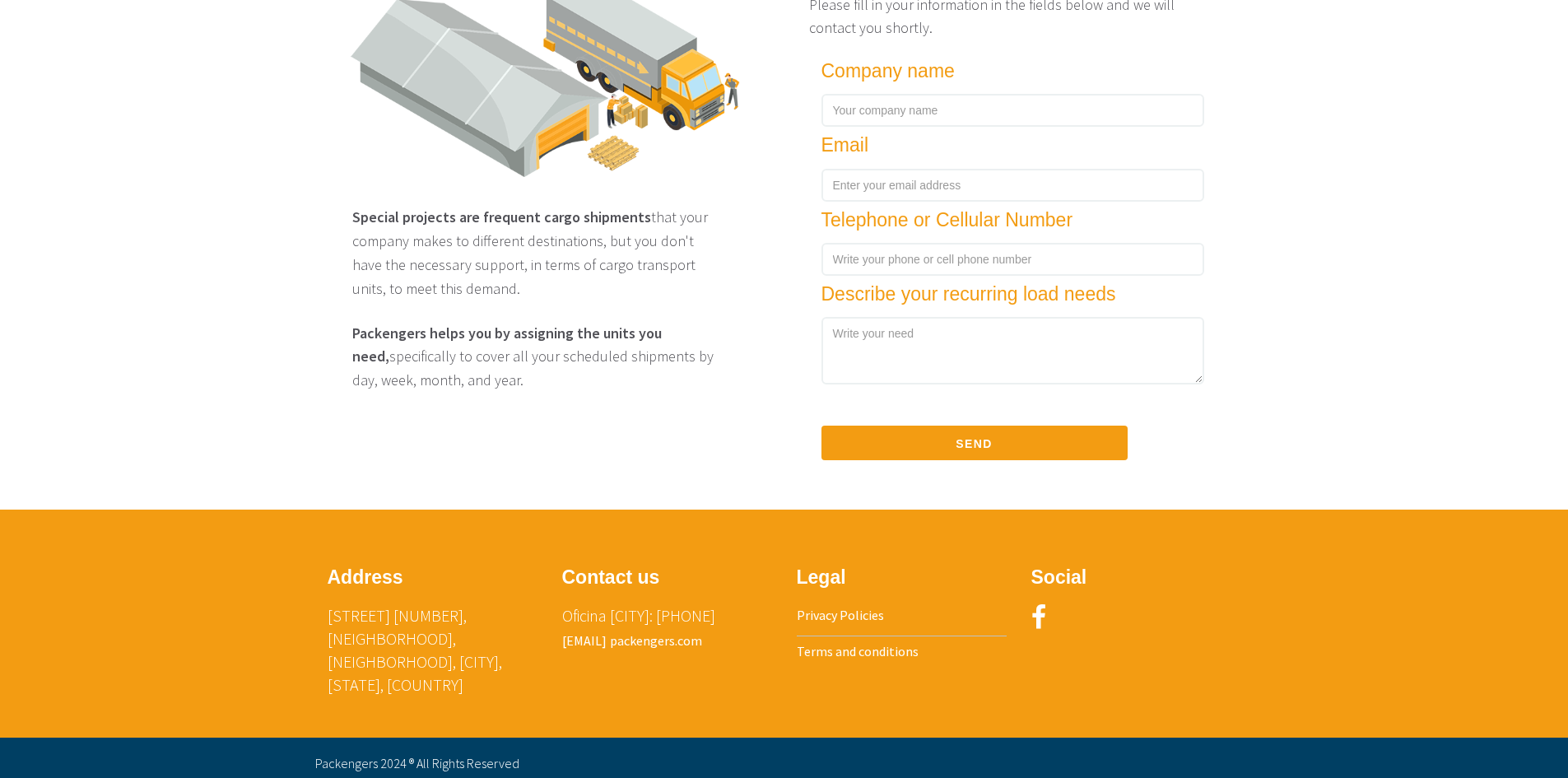 drag, startPoint x: 471, startPoint y: 678, endPoint x: 379, endPoint y: 697, distance: 93.94147 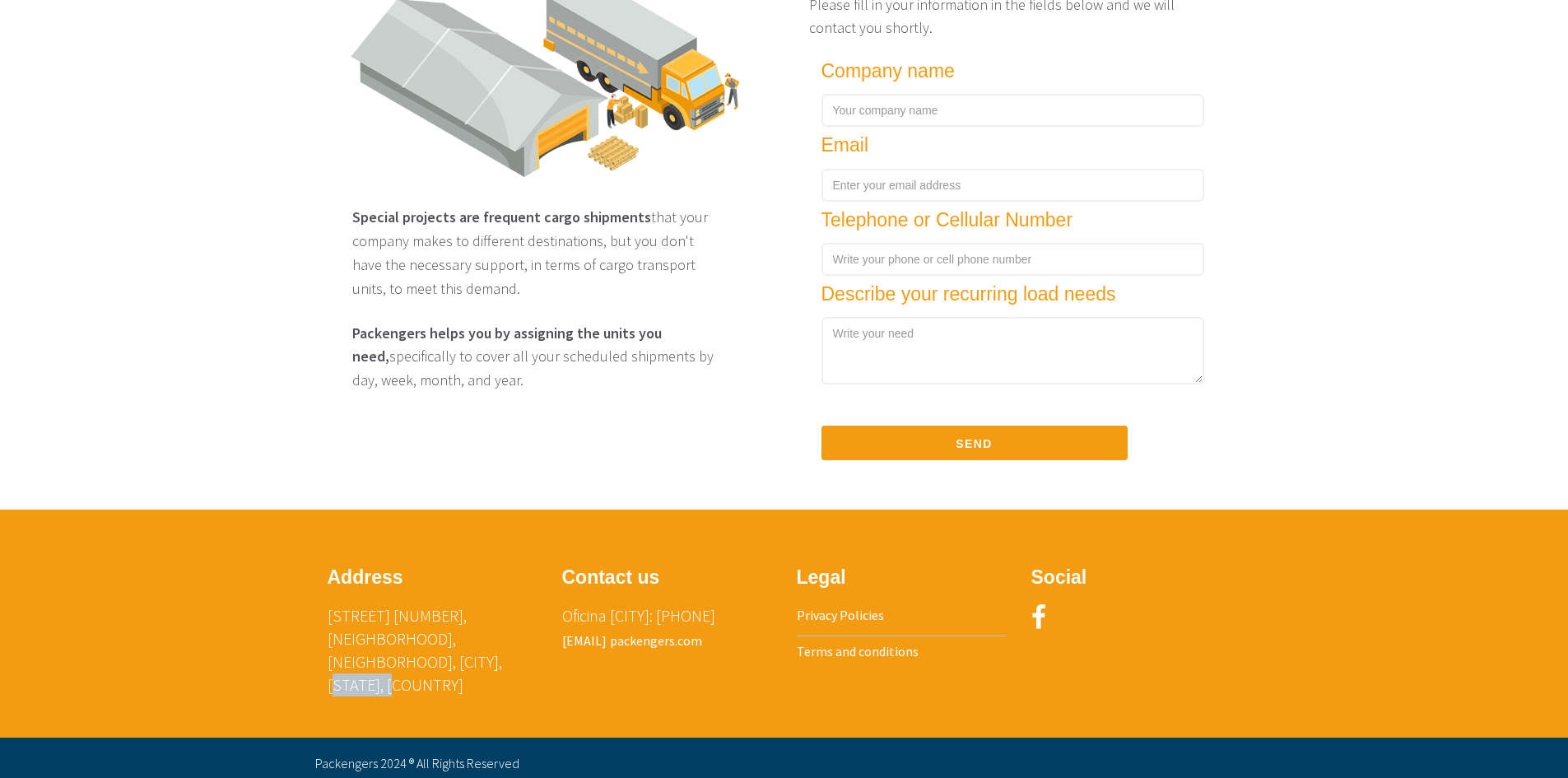 drag, startPoint x: 397, startPoint y: 675, endPoint x: 460, endPoint y: 677, distance: 63.03174 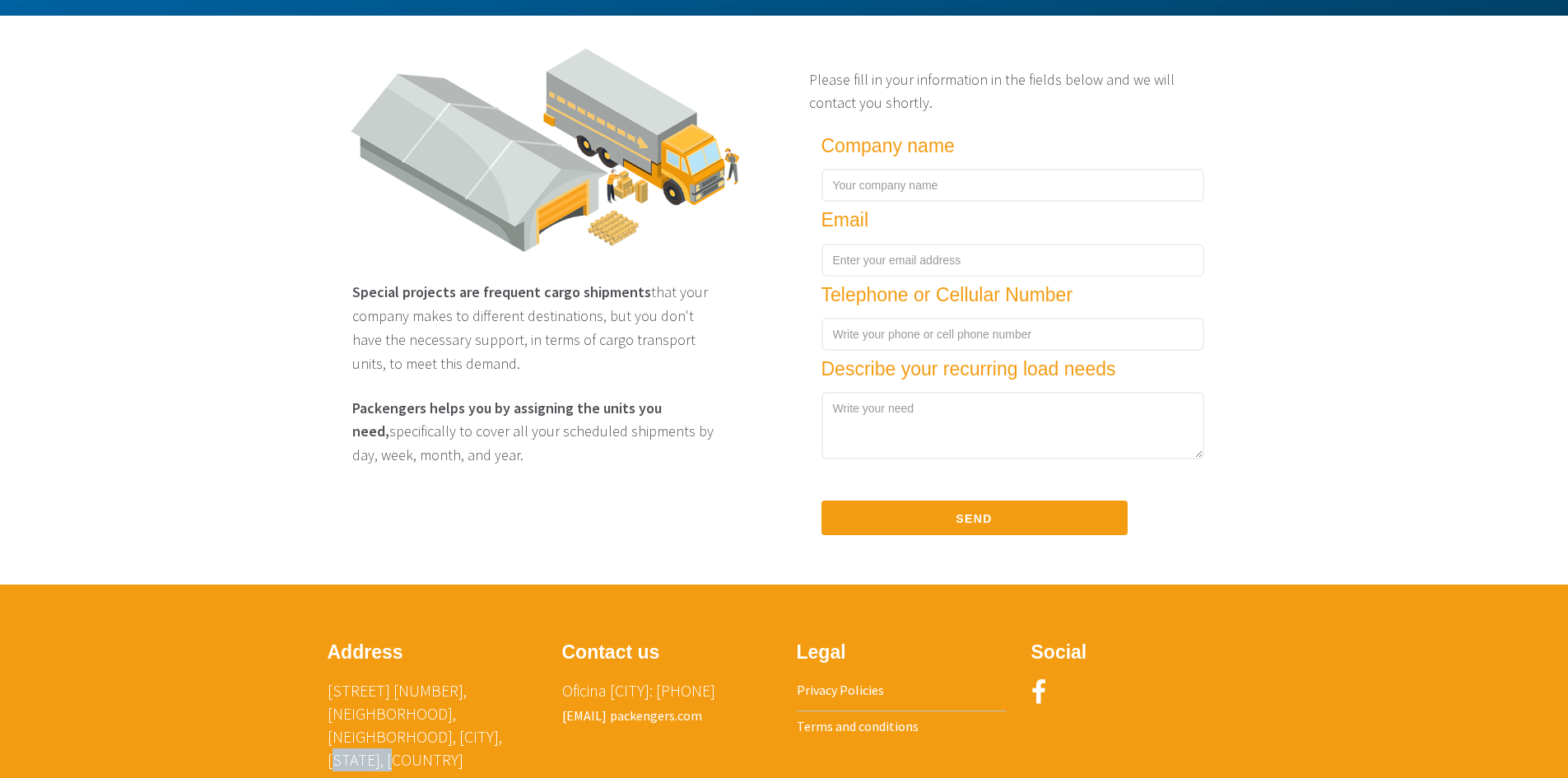 scroll, scrollTop: 2452, scrollLeft: 0, axis: vertical 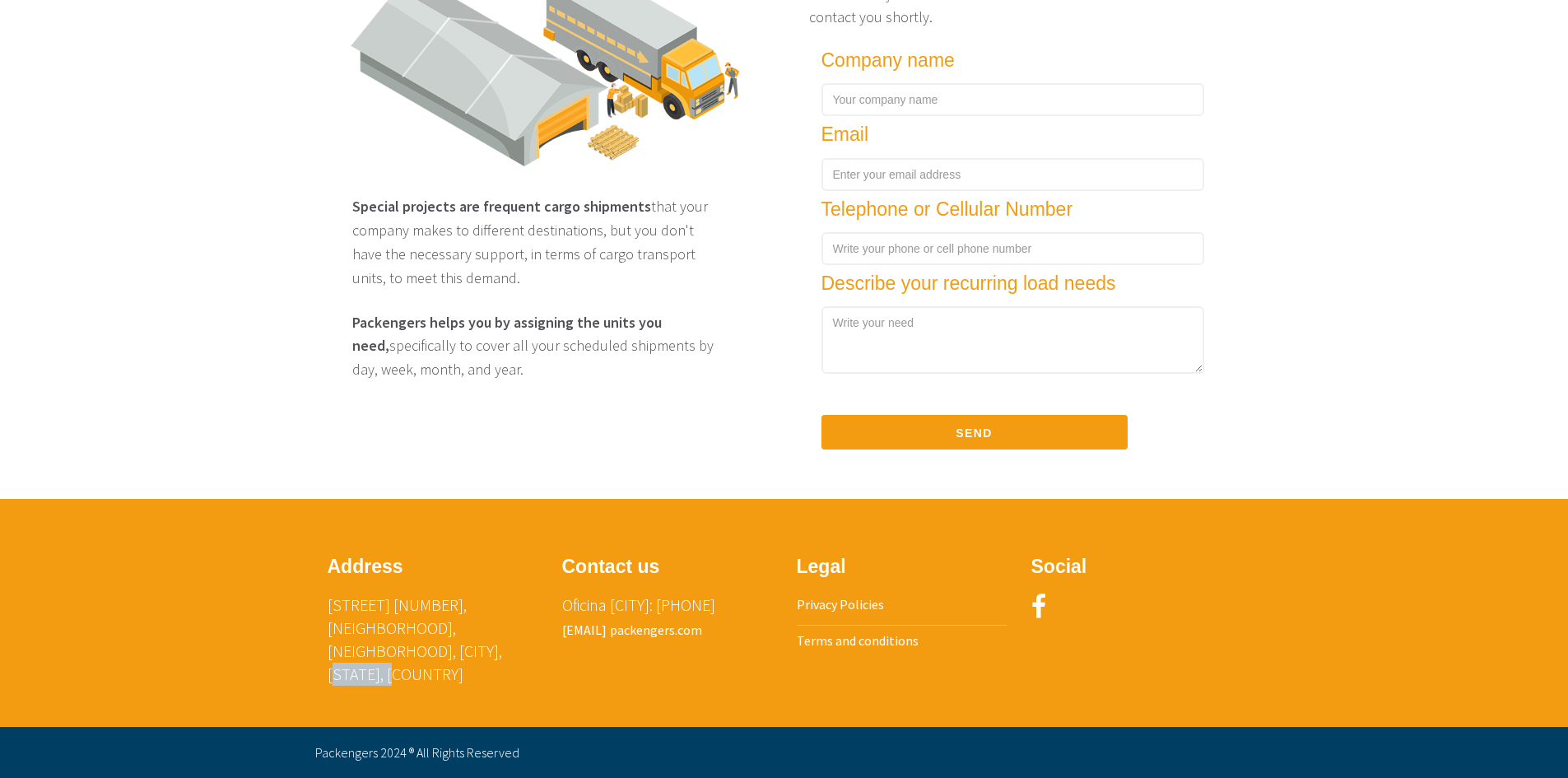 copy on "Querétaro" 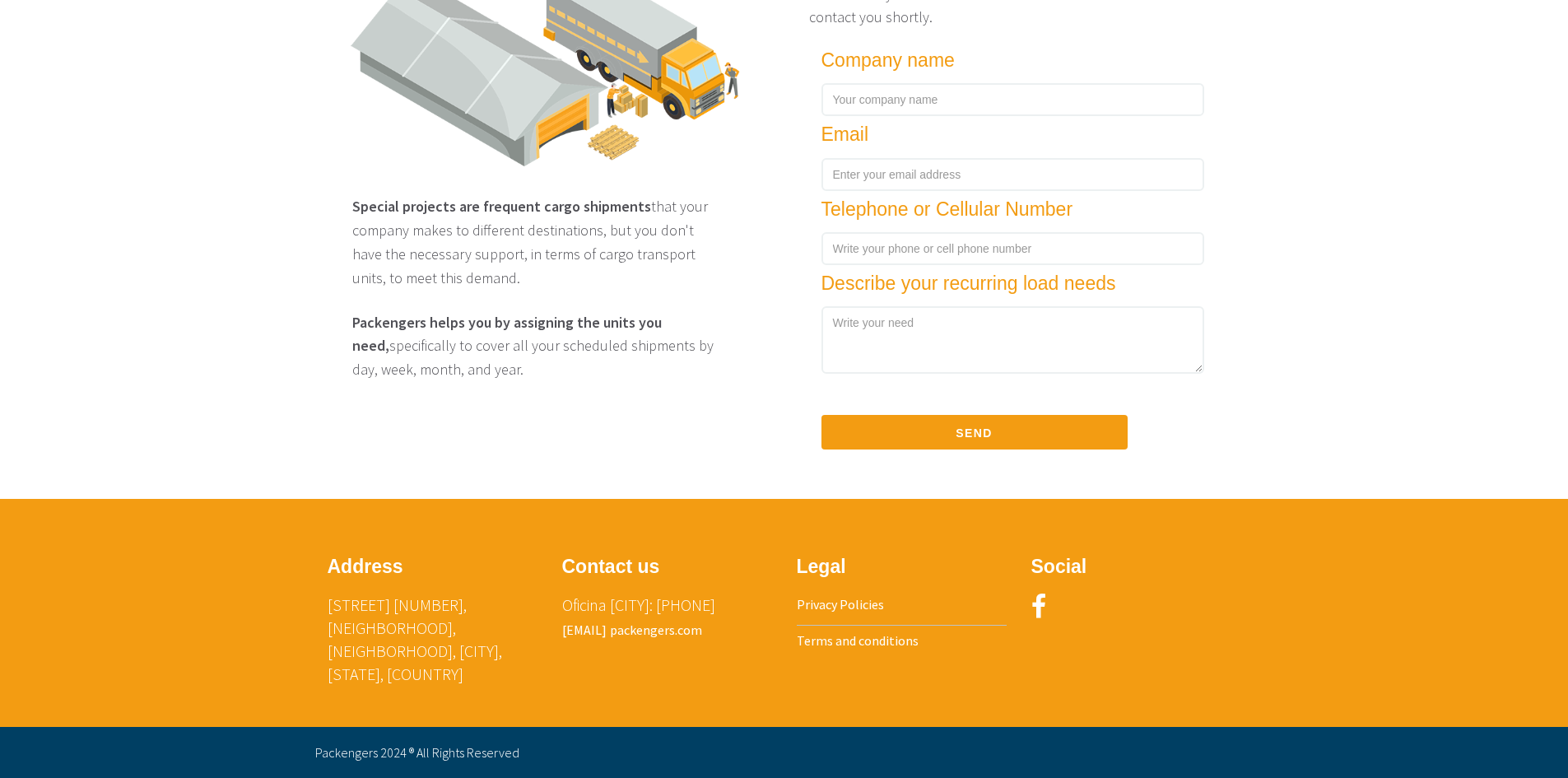 drag, startPoint x: 761, startPoint y: 605, endPoint x: 680, endPoint y: 608, distance: 81.05554 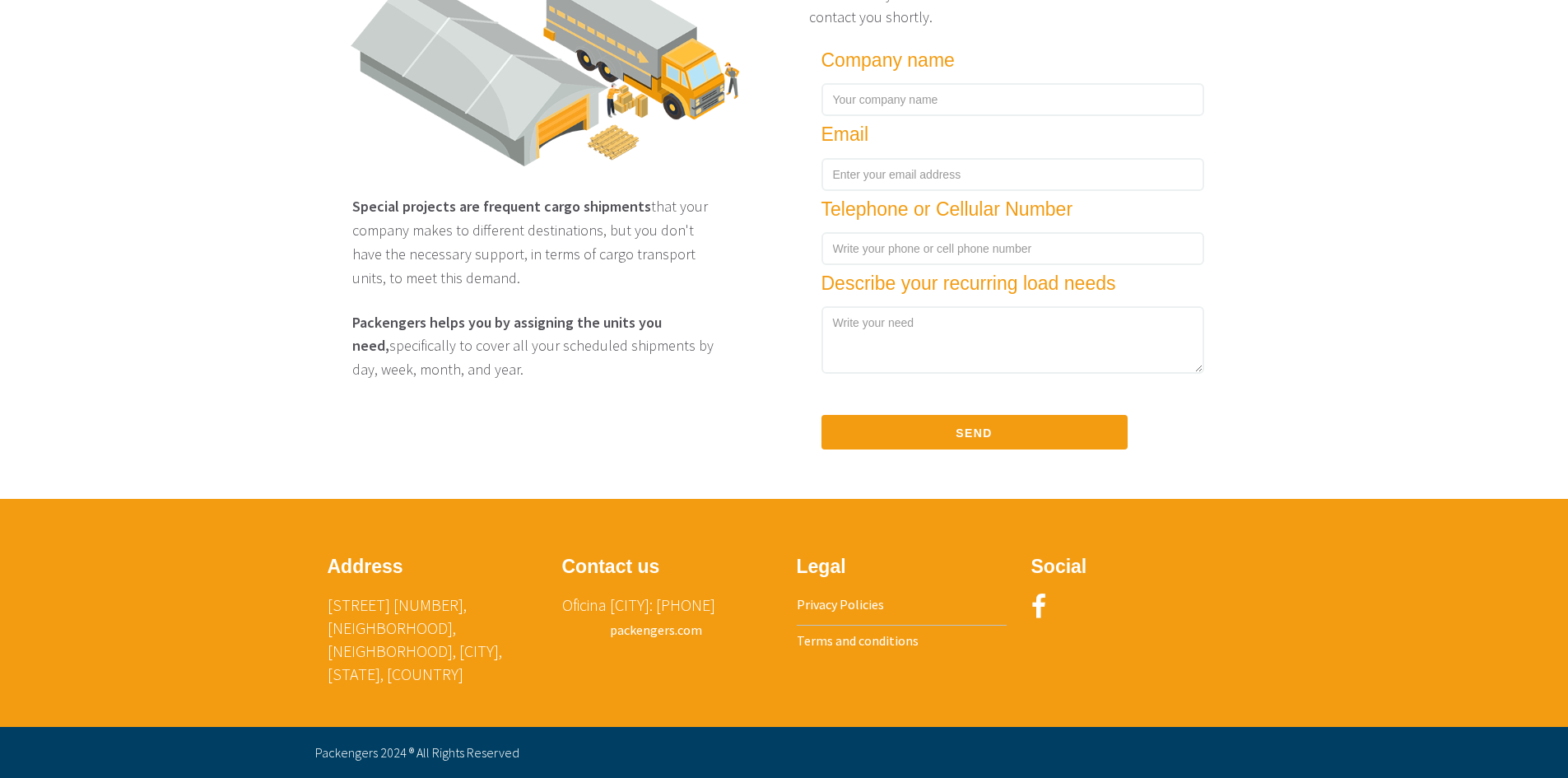 click on "ventas@[EXAMPLE.COM]" at bounding box center (584, 630) 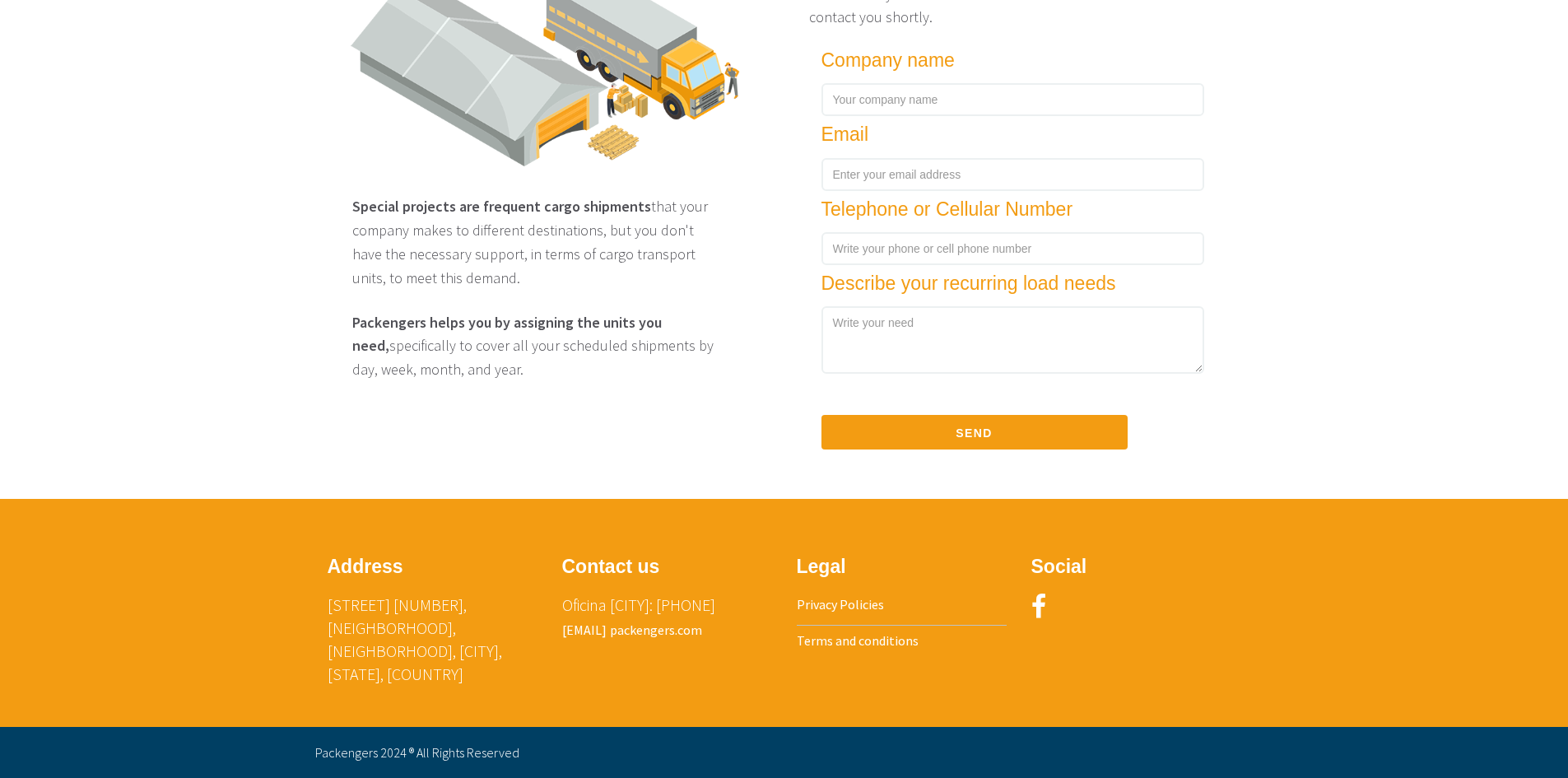 drag, startPoint x: 759, startPoint y: 606, endPoint x: 682, endPoint y: 613, distance: 77.31753 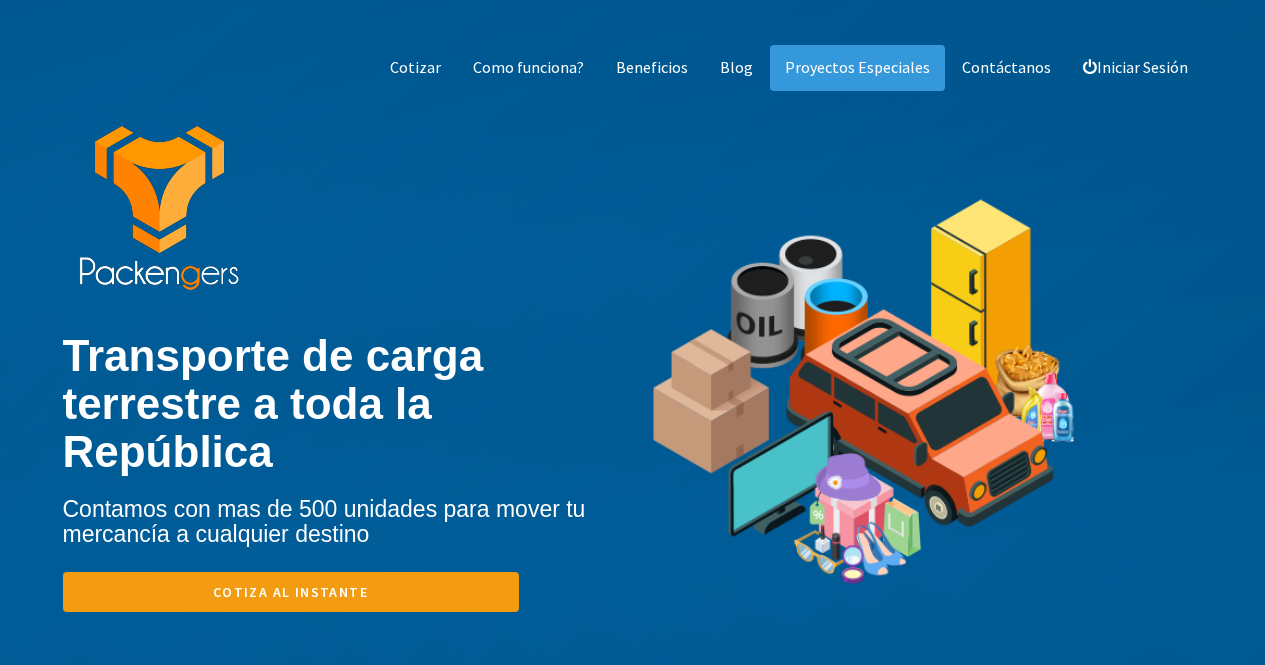 scroll, scrollTop: 0, scrollLeft: 0, axis: both 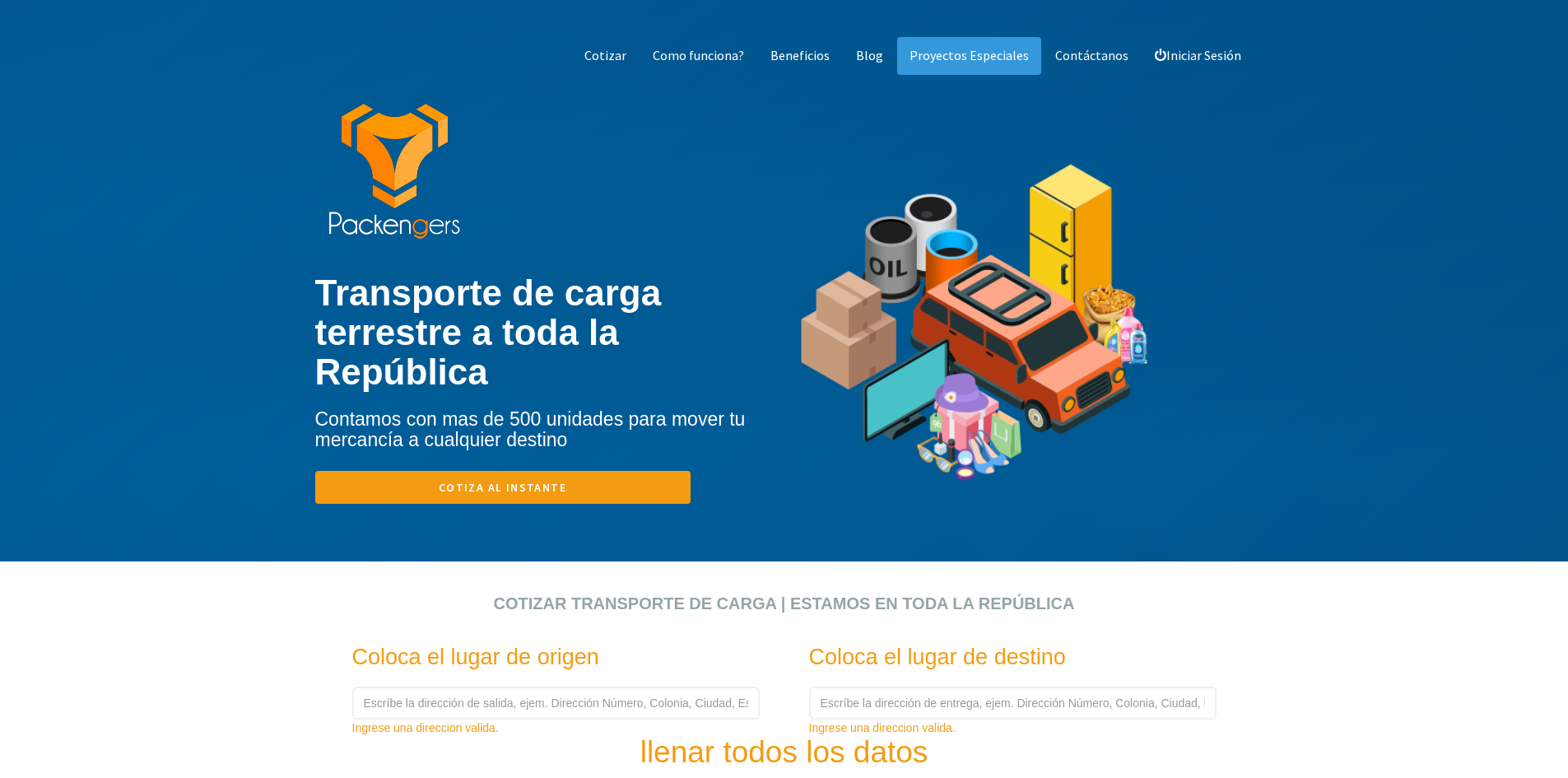 click at bounding box center [784, 3189] 